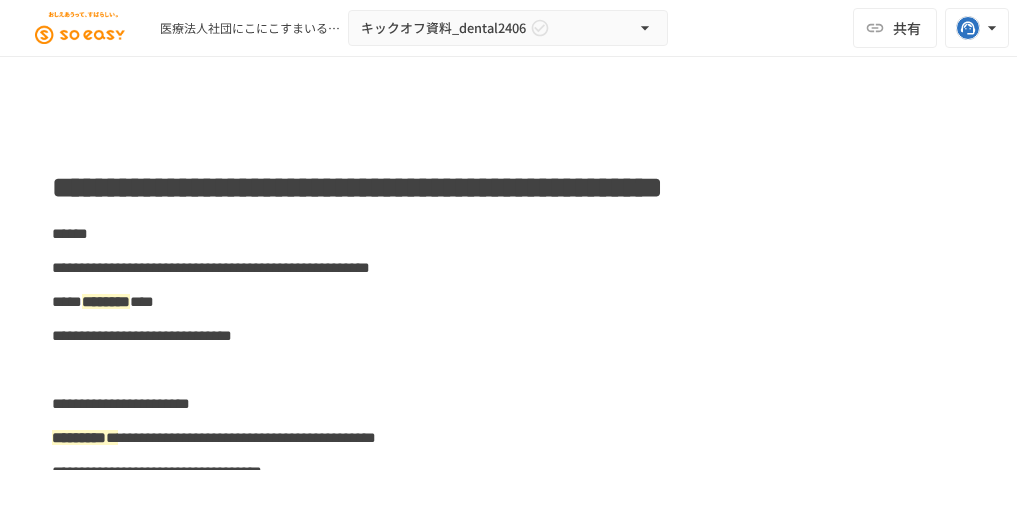 scroll, scrollTop: 0, scrollLeft: 0, axis: both 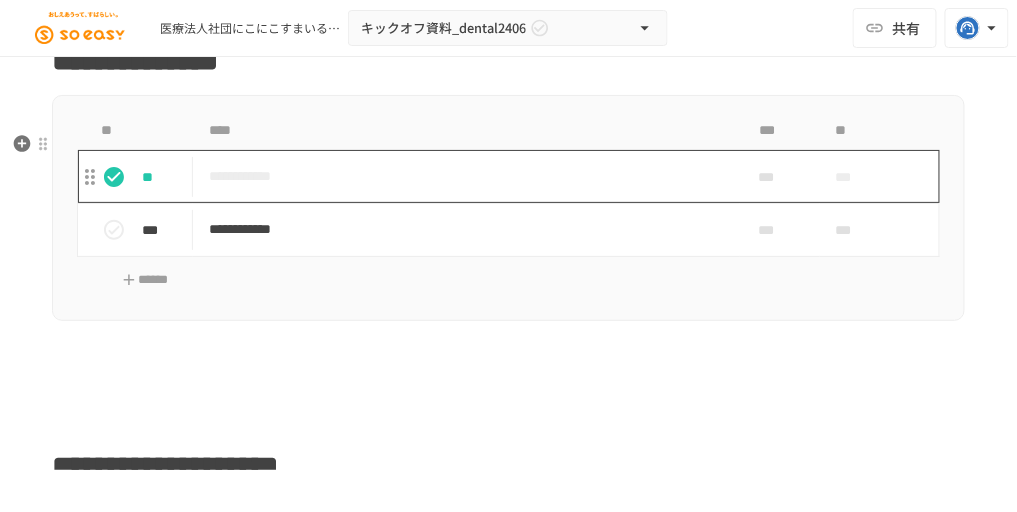 click on "**********" at bounding box center [461, 176] 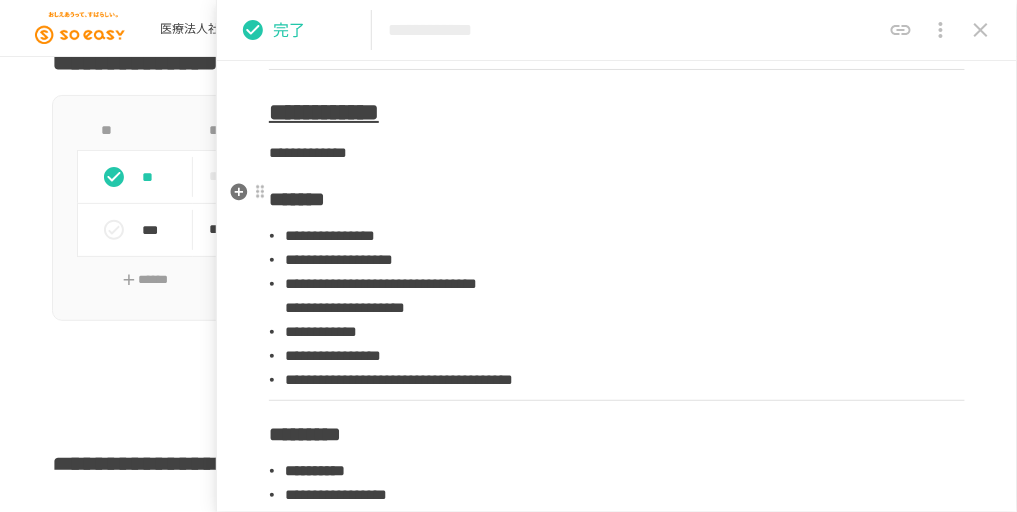 scroll, scrollTop: 746, scrollLeft: 0, axis: vertical 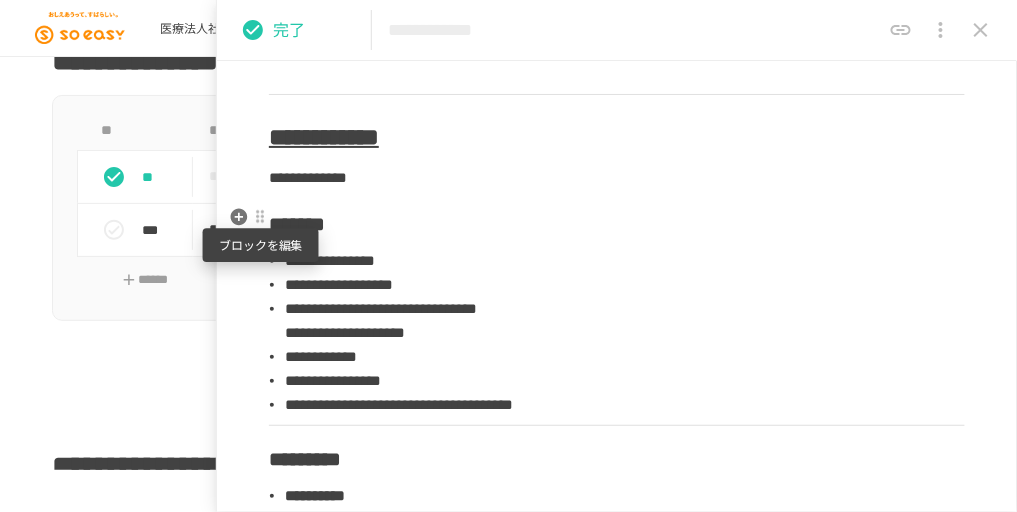 click at bounding box center (260, 217) 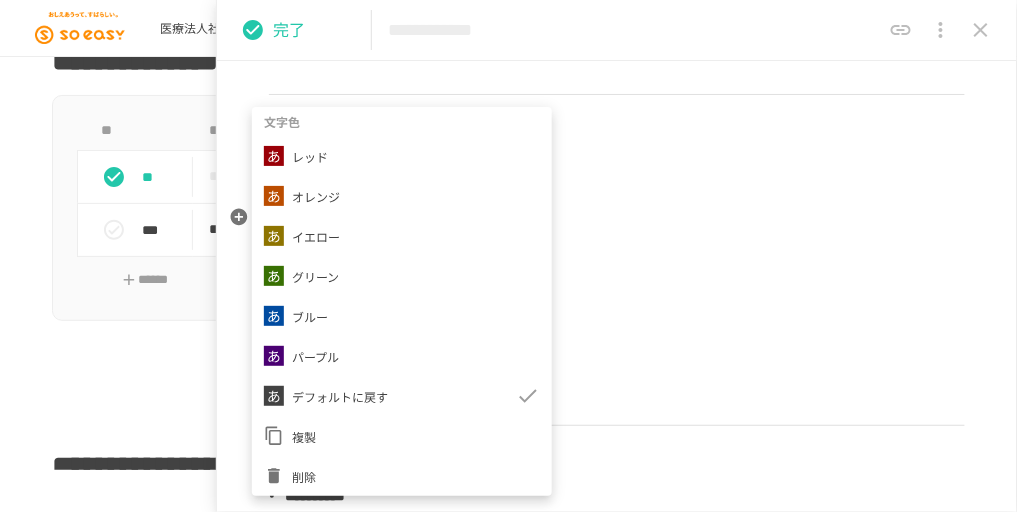 click at bounding box center (508, 256) 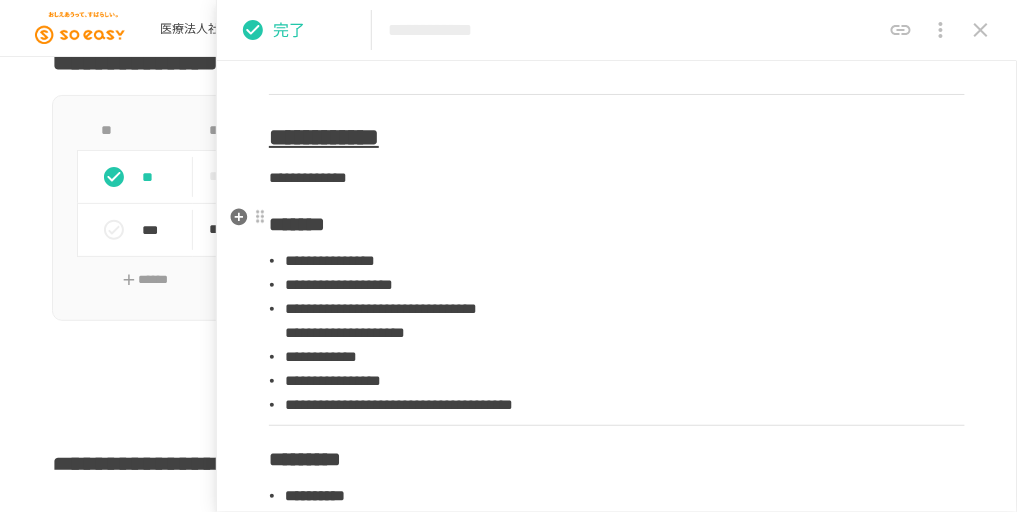 click on "*******" at bounding box center [297, 224] 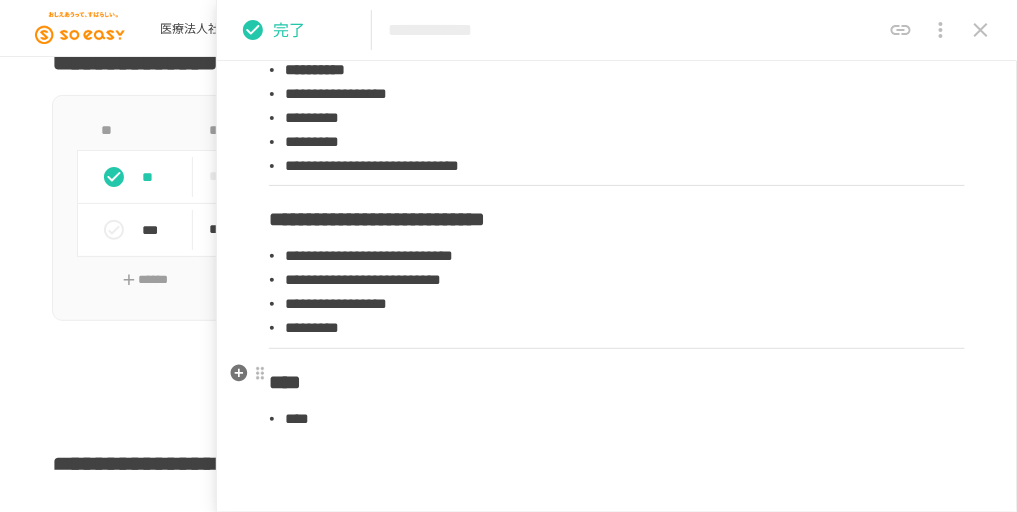 scroll, scrollTop: 1280, scrollLeft: 0, axis: vertical 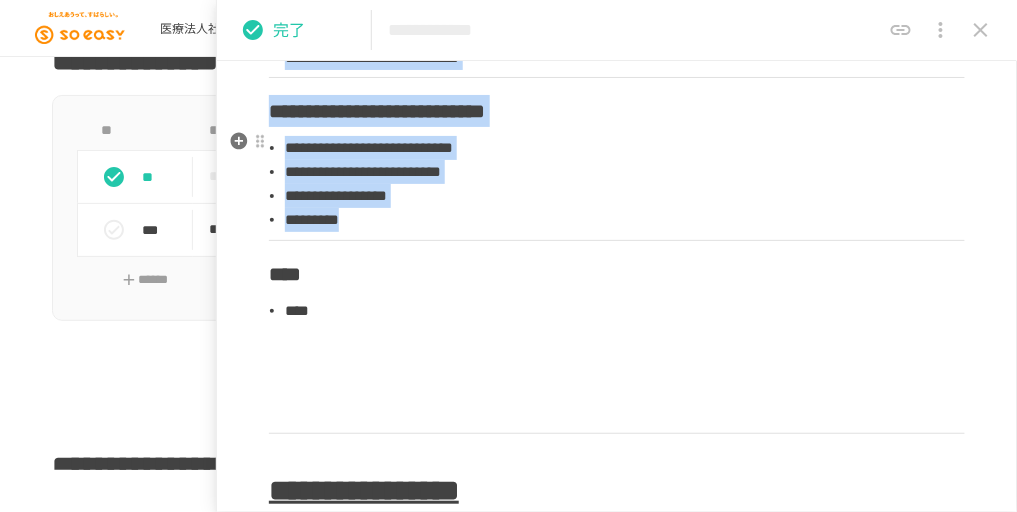 click on "*********" at bounding box center (625, 220) 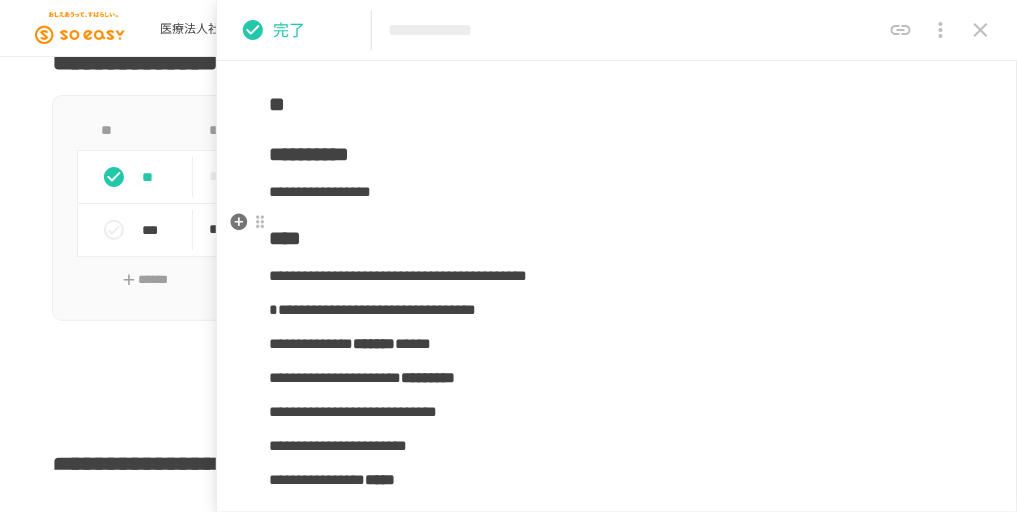 scroll, scrollTop: 5226, scrollLeft: 0, axis: vertical 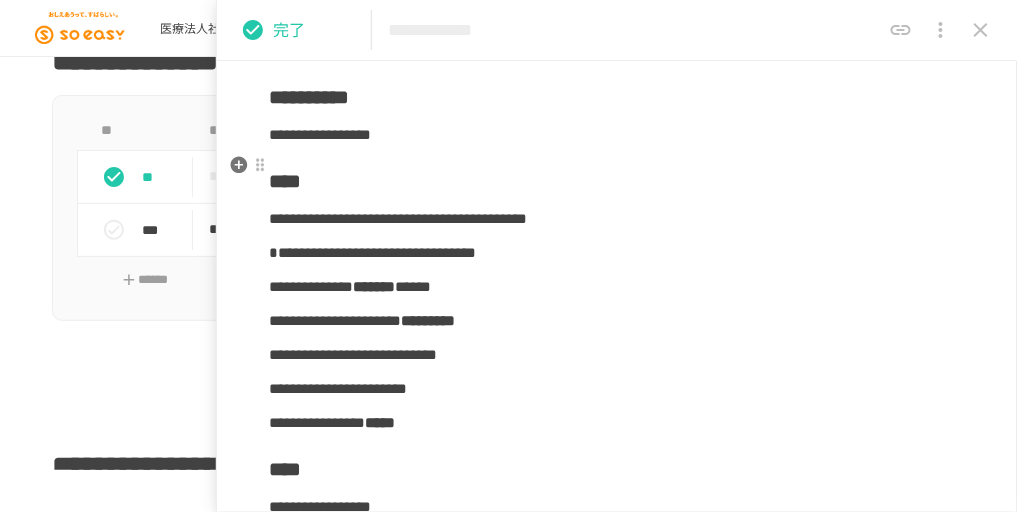 click on "**********" at bounding box center [309, 97] 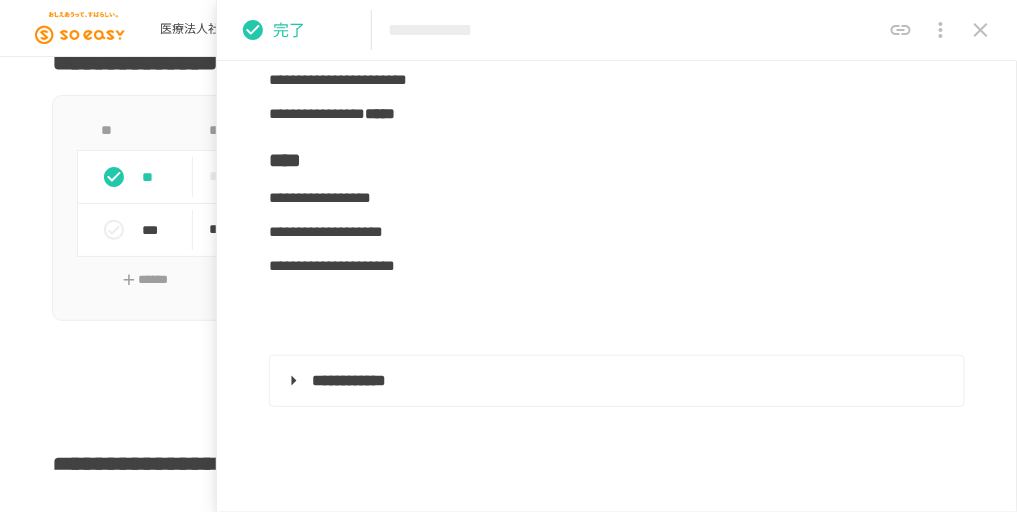 scroll, scrollTop: 5546, scrollLeft: 0, axis: vertical 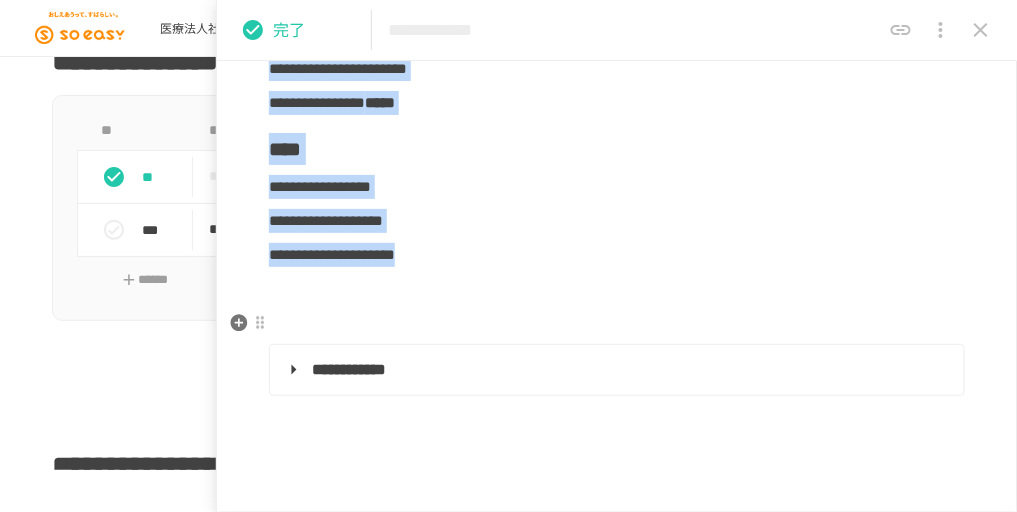 click on "**********" at bounding box center (617, 255) 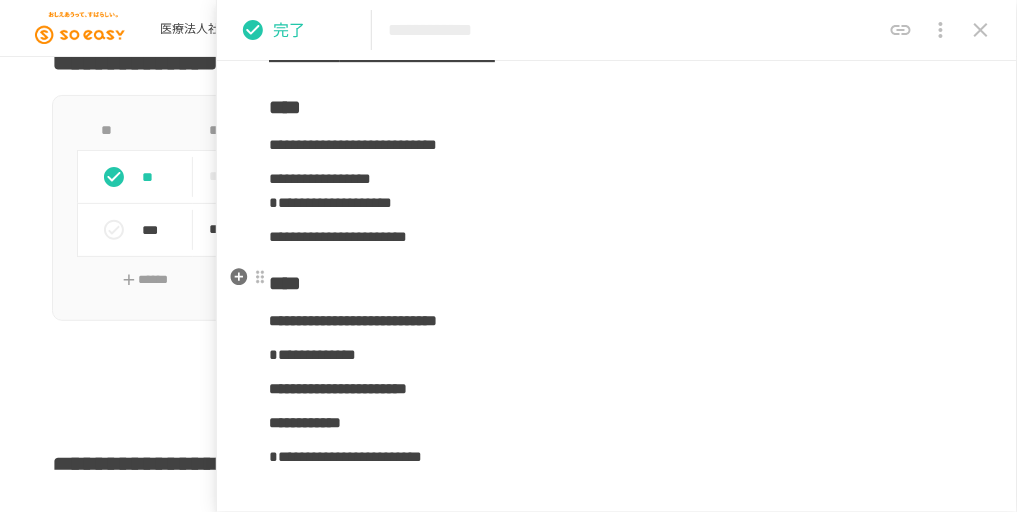 scroll, scrollTop: 6613, scrollLeft: 0, axis: vertical 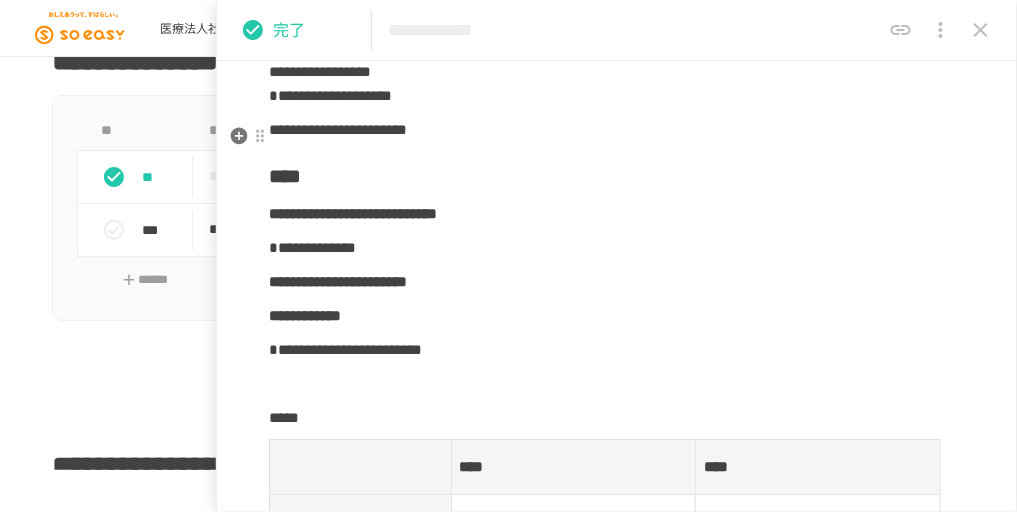 drag, startPoint x: 981, startPoint y: 26, endPoint x: 838, endPoint y: 188, distance: 216.08563 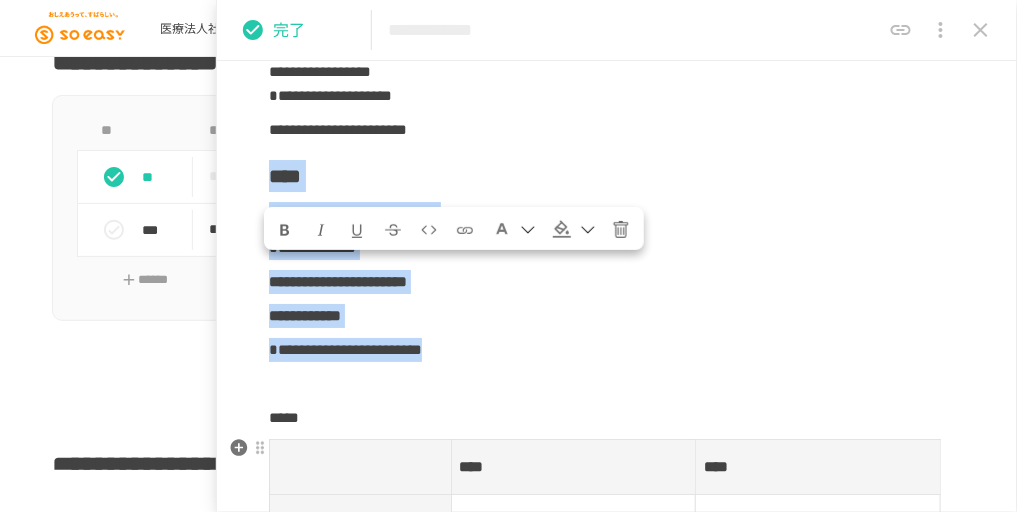 drag, startPoint x: 275, startPoint y: 268, endPoint x: 674, endPoint y: 395, distance: 418.72424 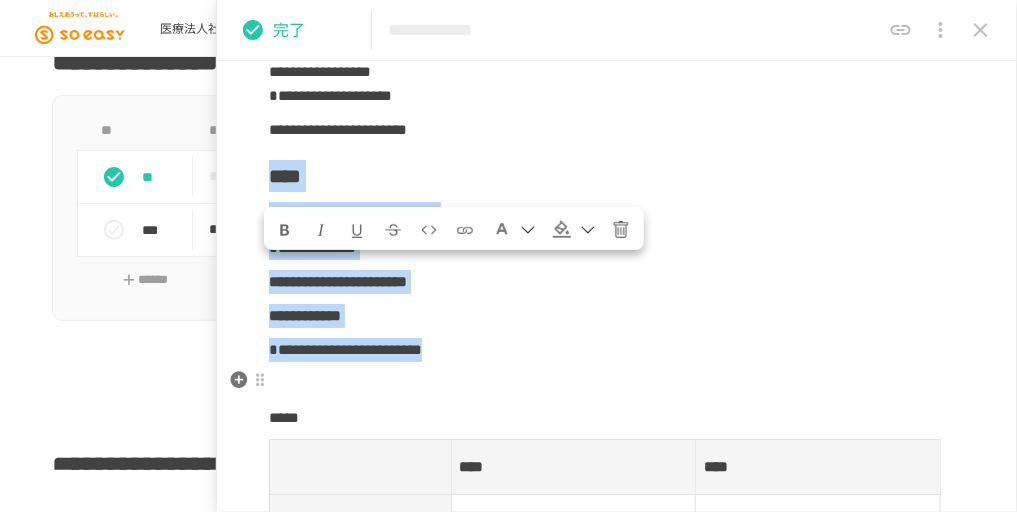 copy on "**********" 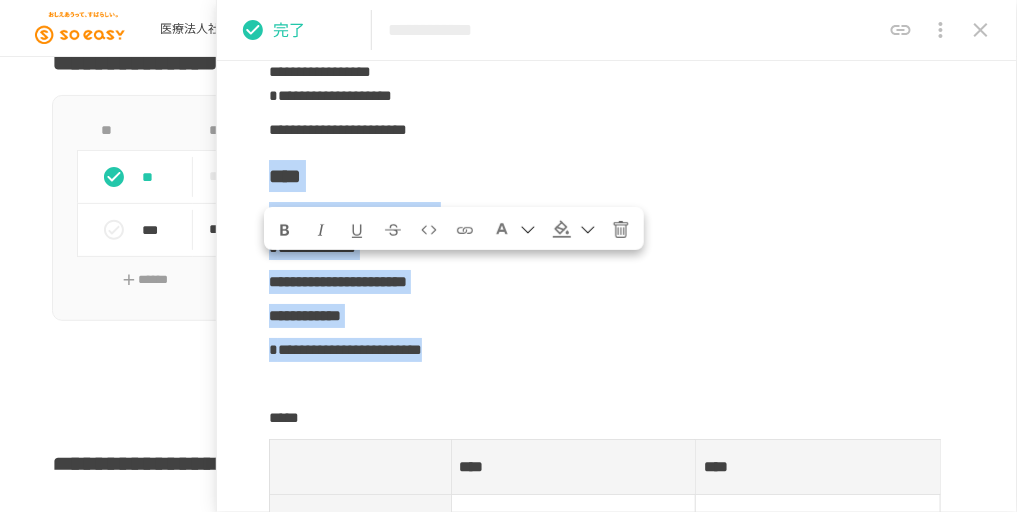 click at bounding box center [981, 30] 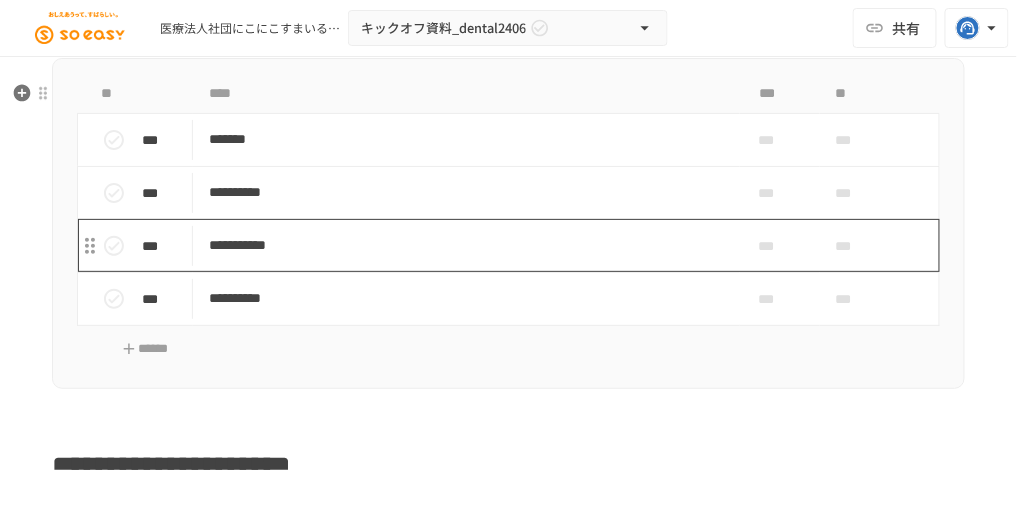 scroll, scrollTop: 4906, scrollLeft: 0, axis: vertical 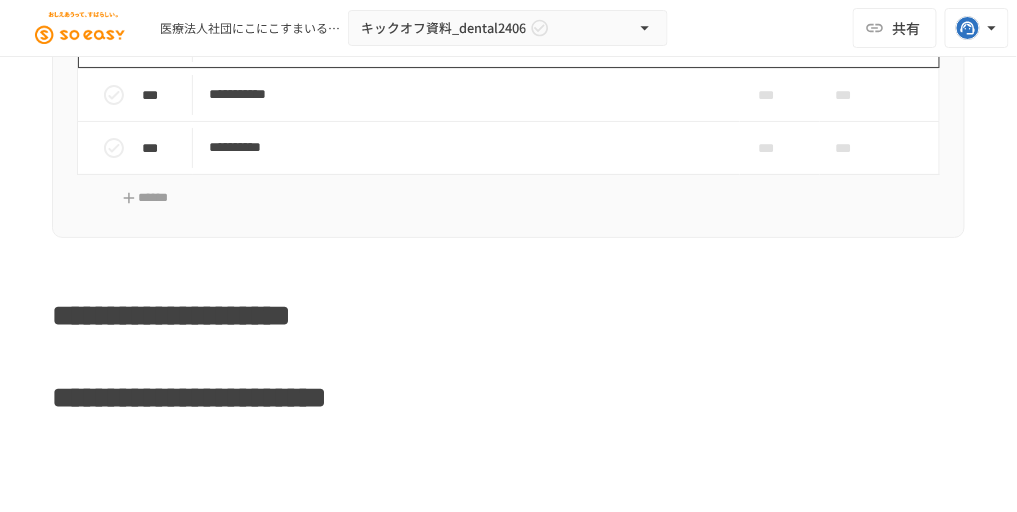 click on "**********" at bounding box center [461, 41] 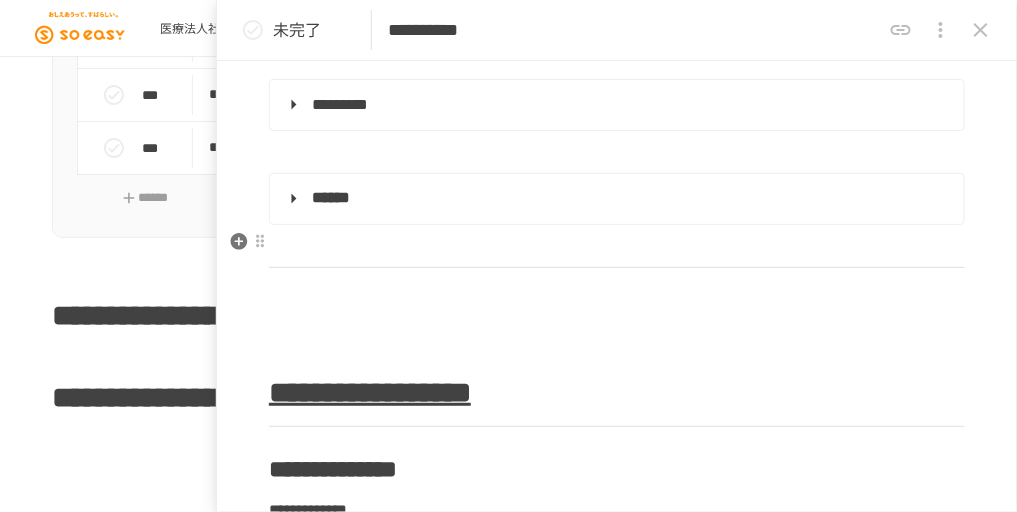 scroll, scrollTop: 1066, scrollLeft: 0, axis: vertical 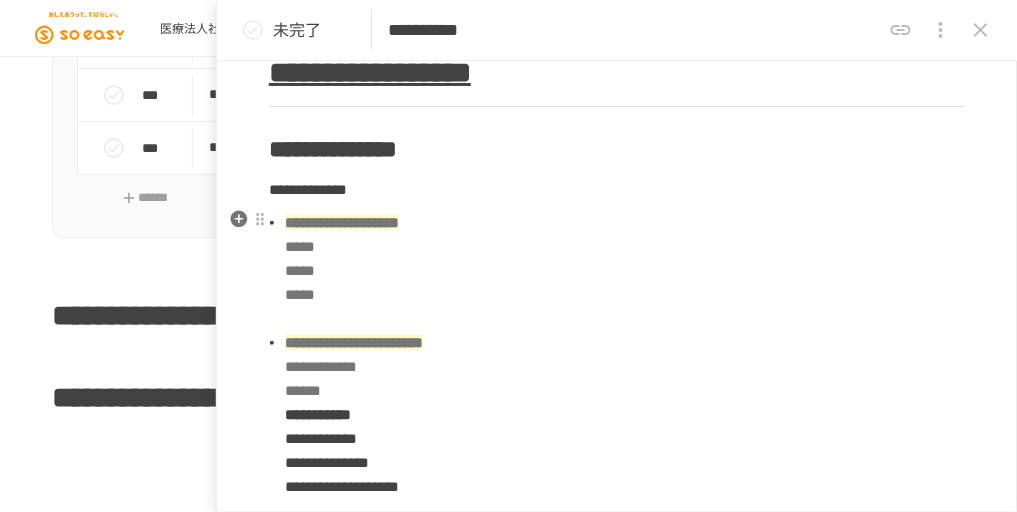 click on "**********" at bounding box center (342, 222) 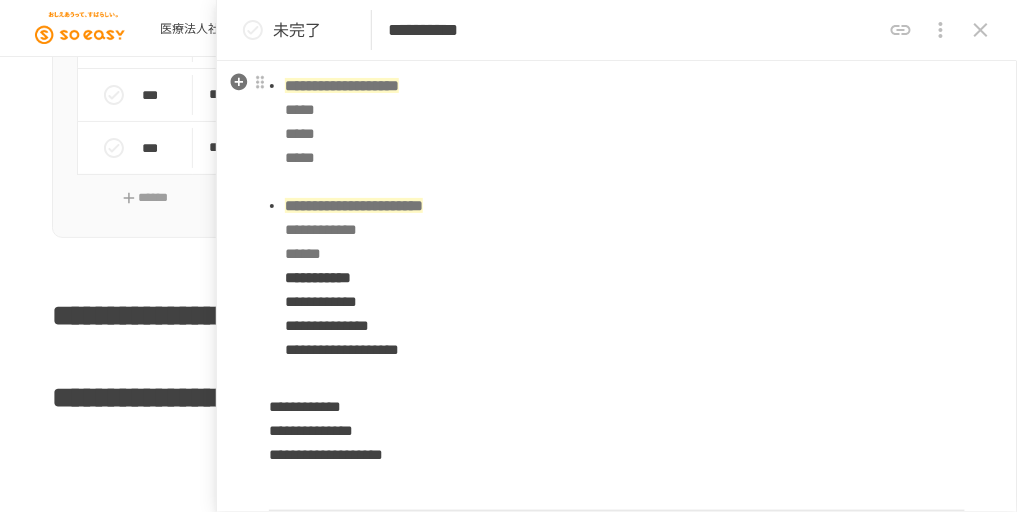 scroll, scrollTop: 1386, scrollLeft: 0, axis: vertical 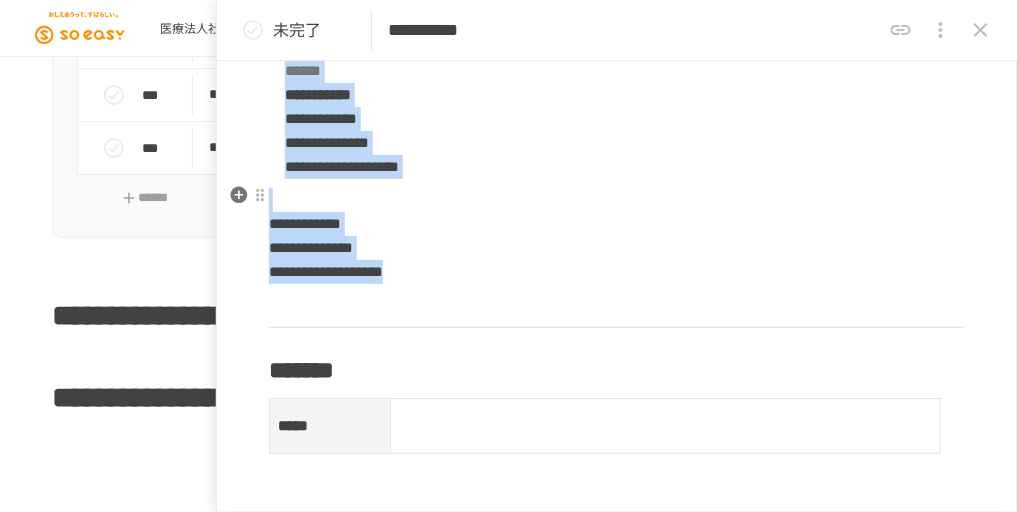click on "**********" at bounding box center [617, 236] 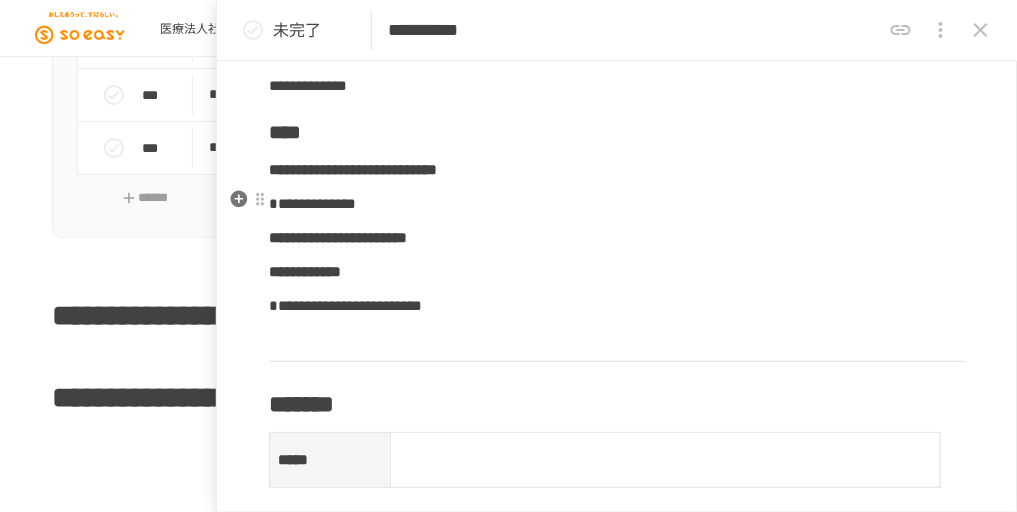 scroll, scrollTop: 1184, scrollLeft: 0, axis: vertical 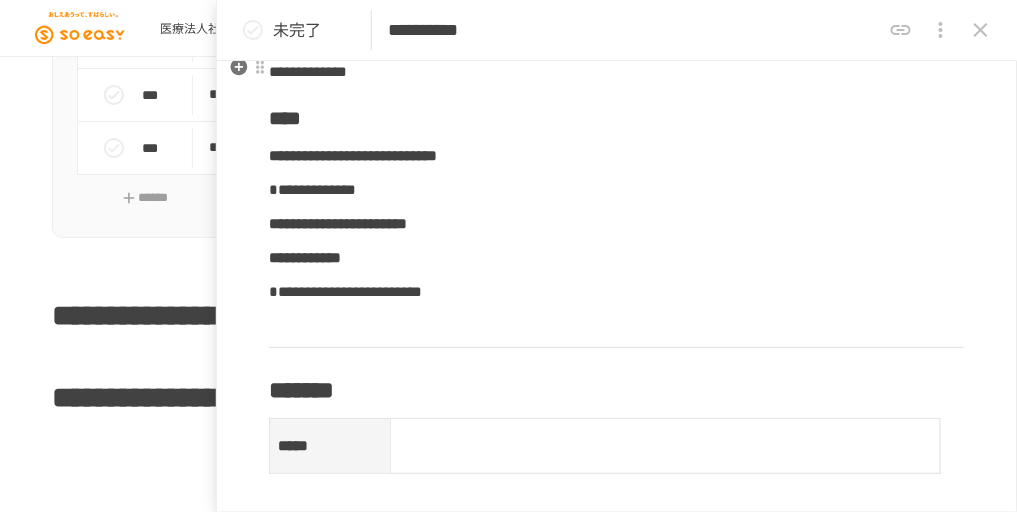 click on "**********" at bounding box center (617, 1173) 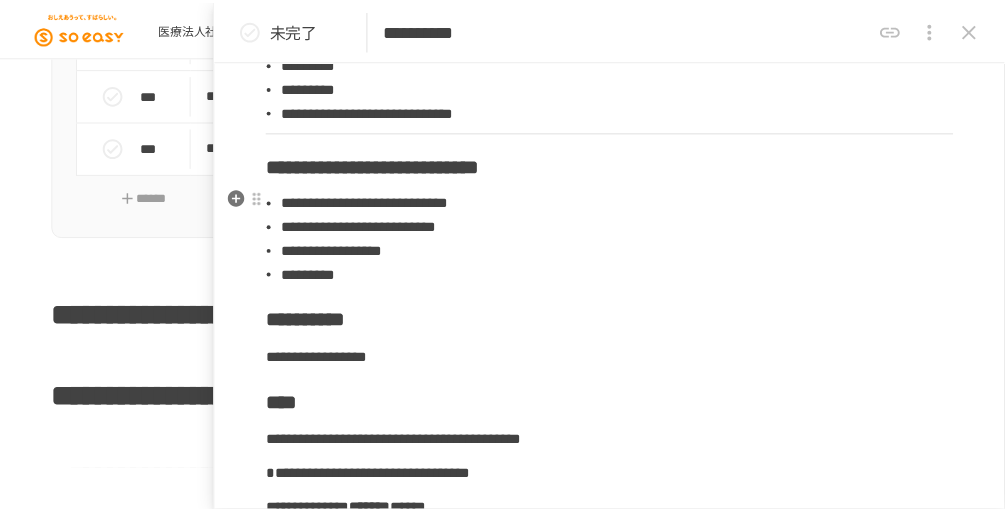 scroll, scrollTop: 1490, scrollLeft: 0, axis: vertical 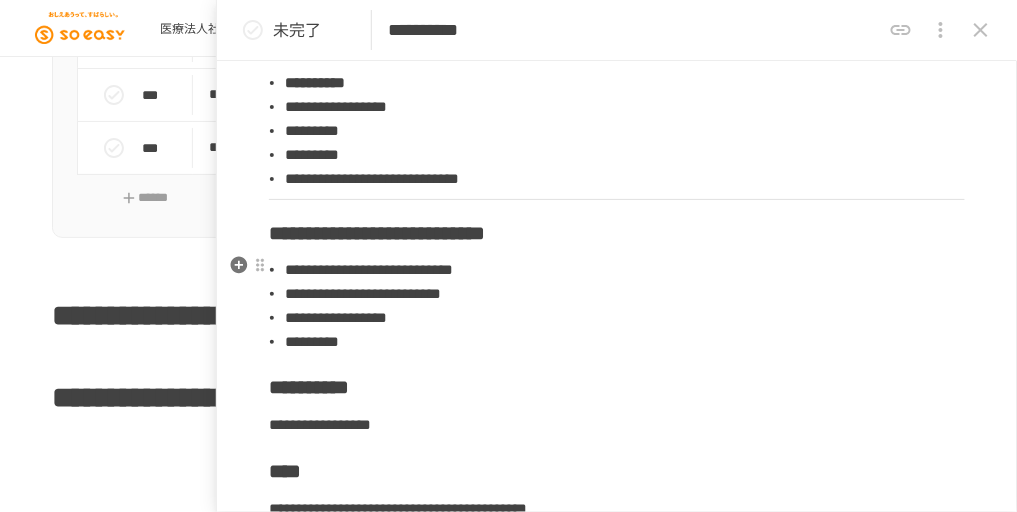 click on "*********" at bounding box center (625, 342) 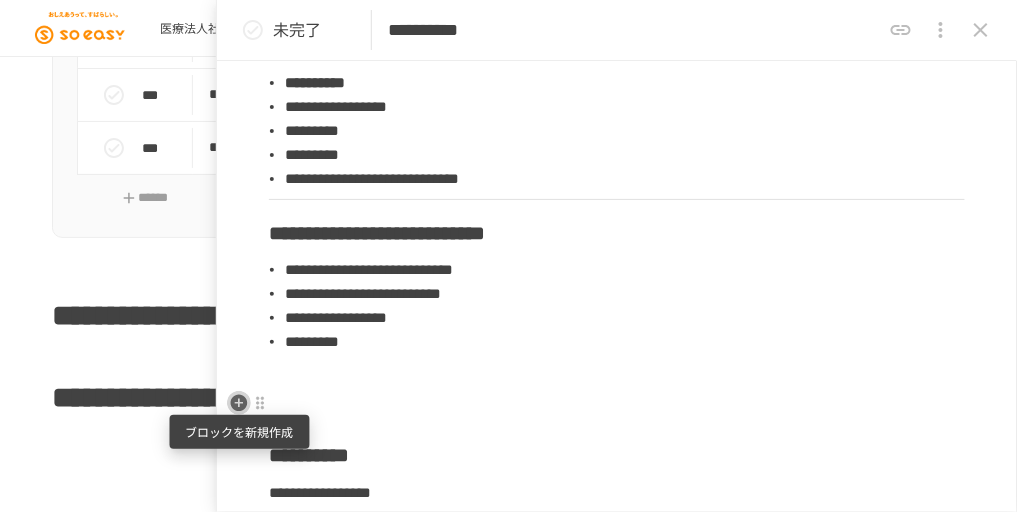click 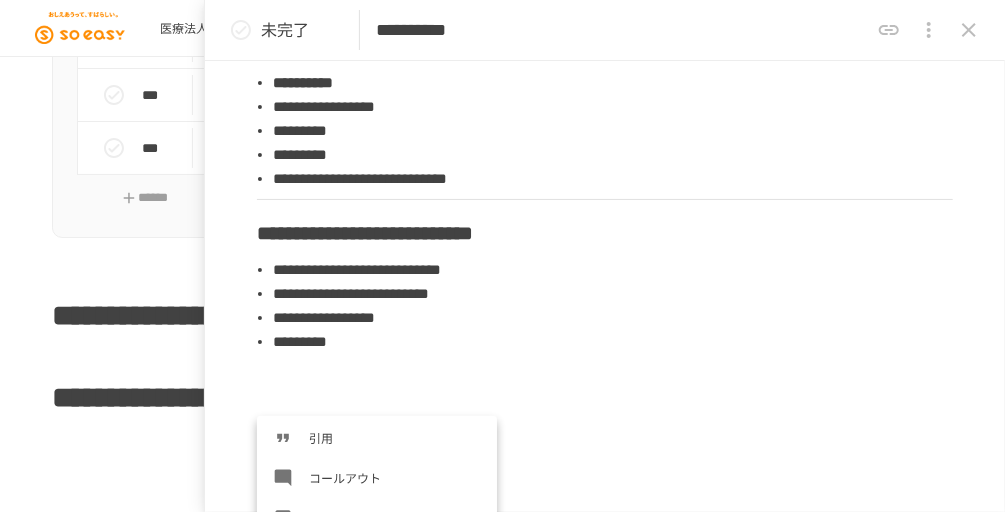 scroll, scrollTop: 320, scrollLeft: 0, axis: vertical 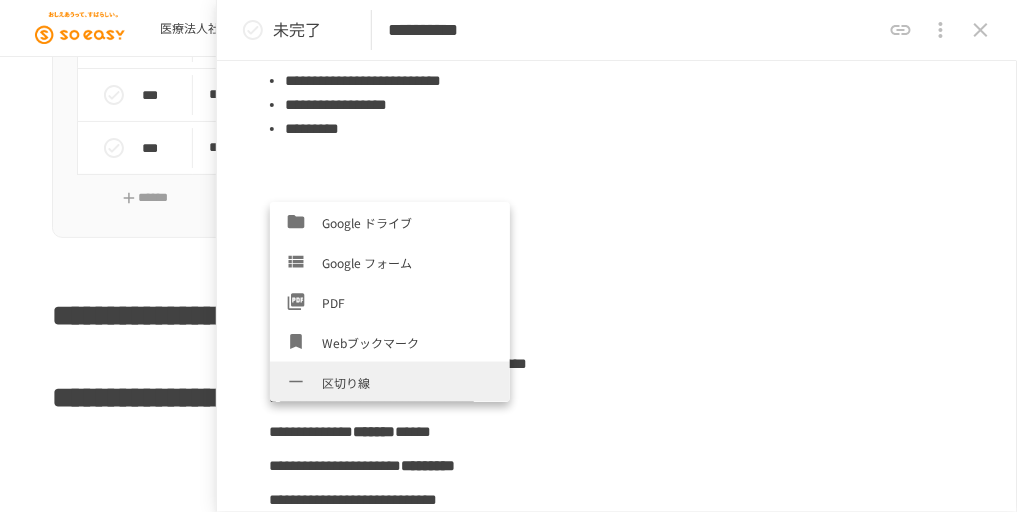 click on "区切り線" at bounding box center [408, 382] 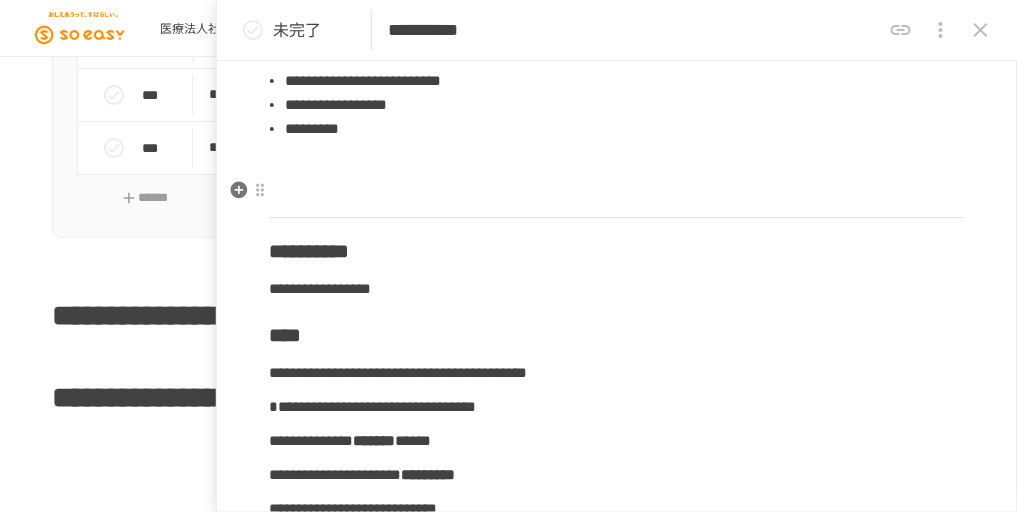 click at bounding box center (617, 196) 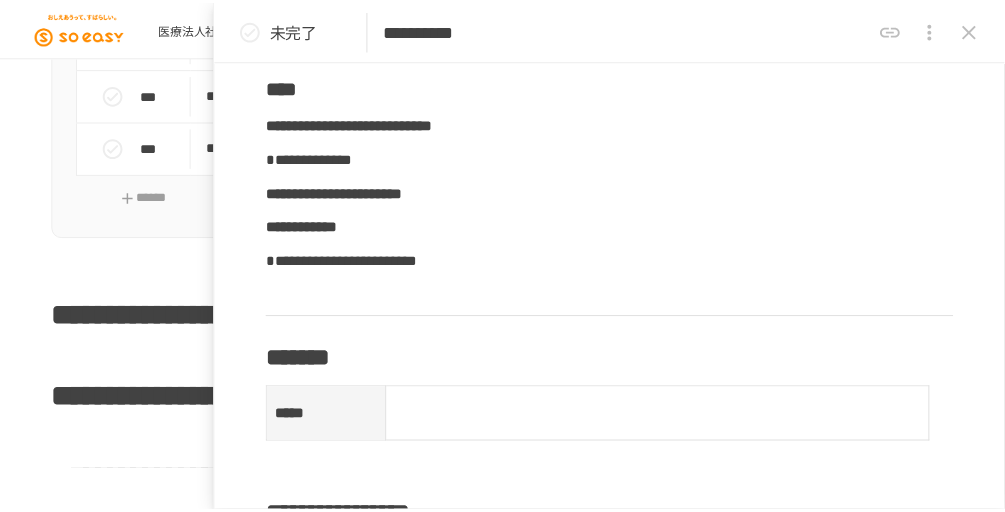 scroll, scrollTop: 2105, scrollLeft: 0, axis: vertical 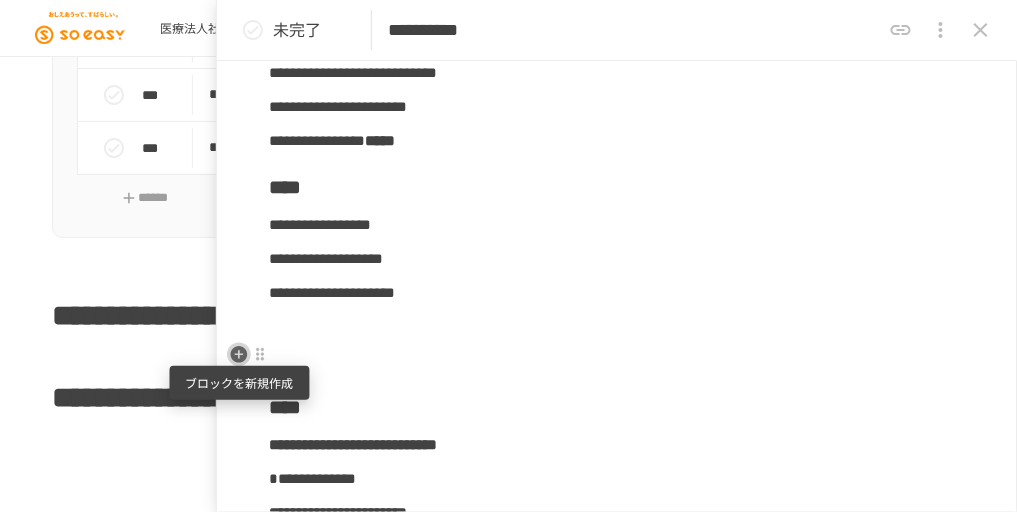 click 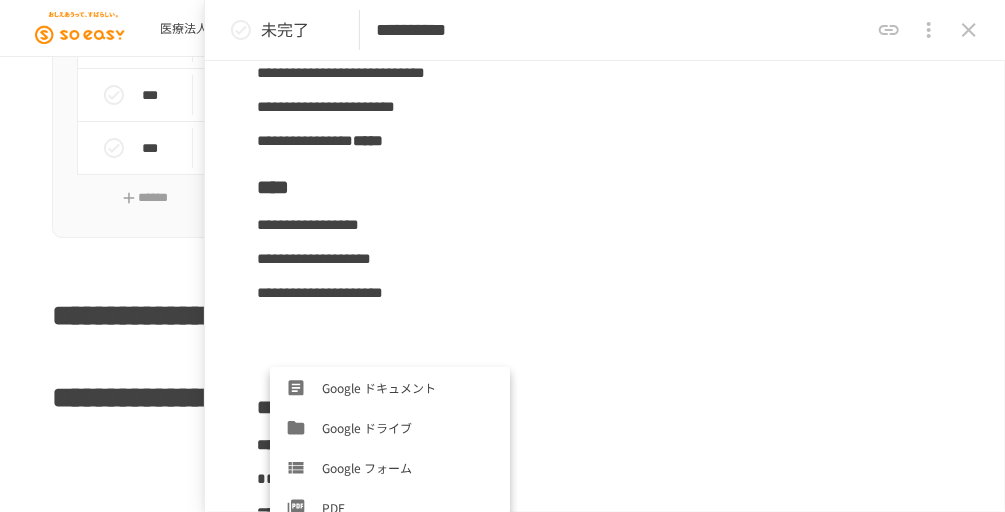 scroll, scrollTop: 640, scrollLeft: 0, axis: vertical 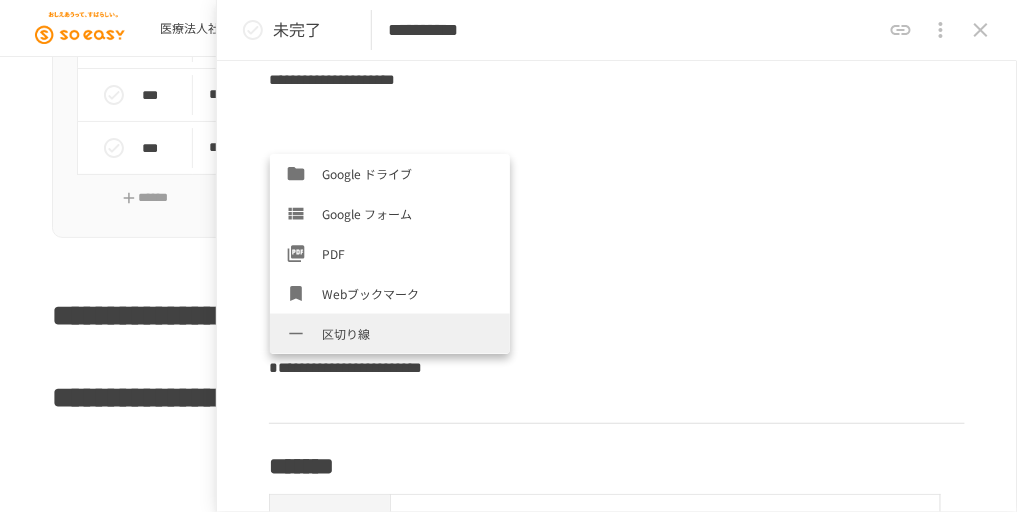 click on "区切り線" at bounding box center (408, 333) 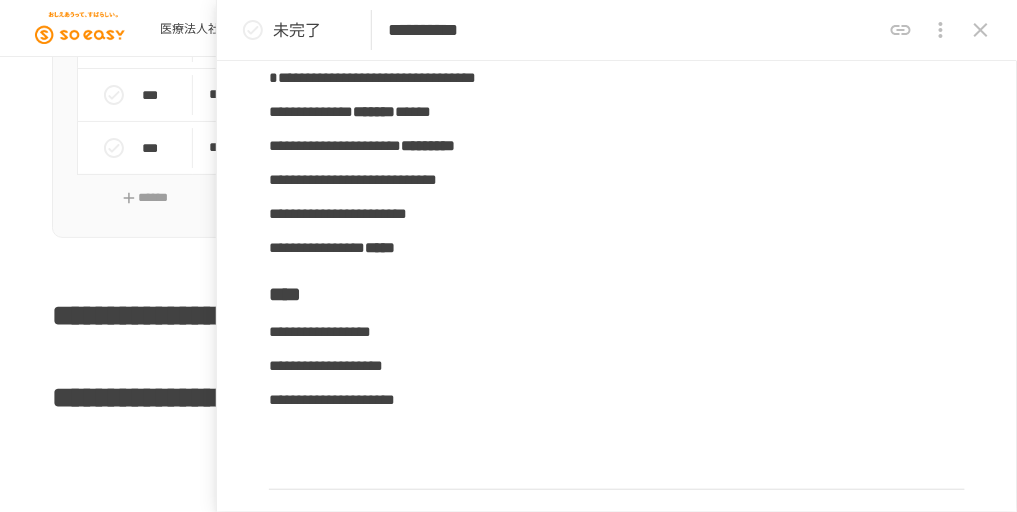 scroll, scrollTop: 1785, scrollLeft: 0, axis: vertical 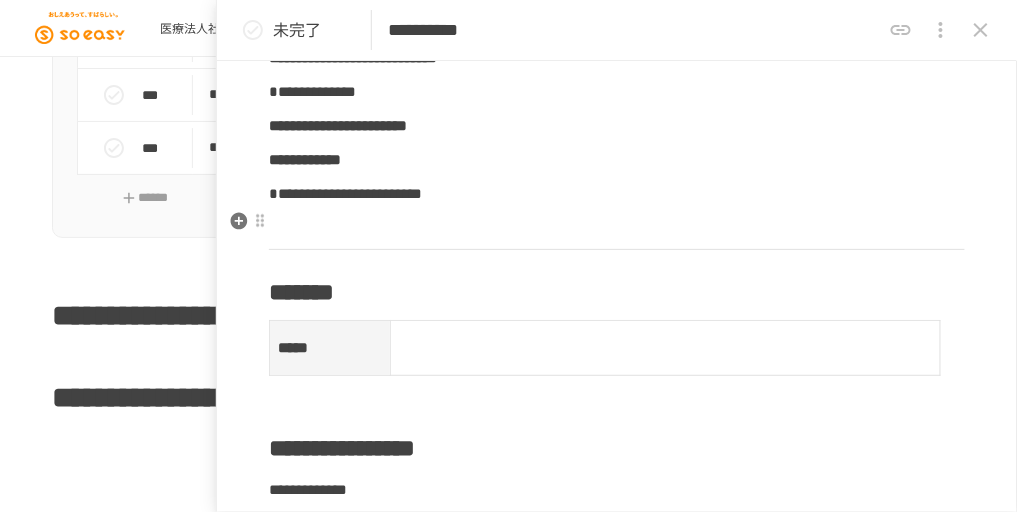 click at bounding box center (617, 228) 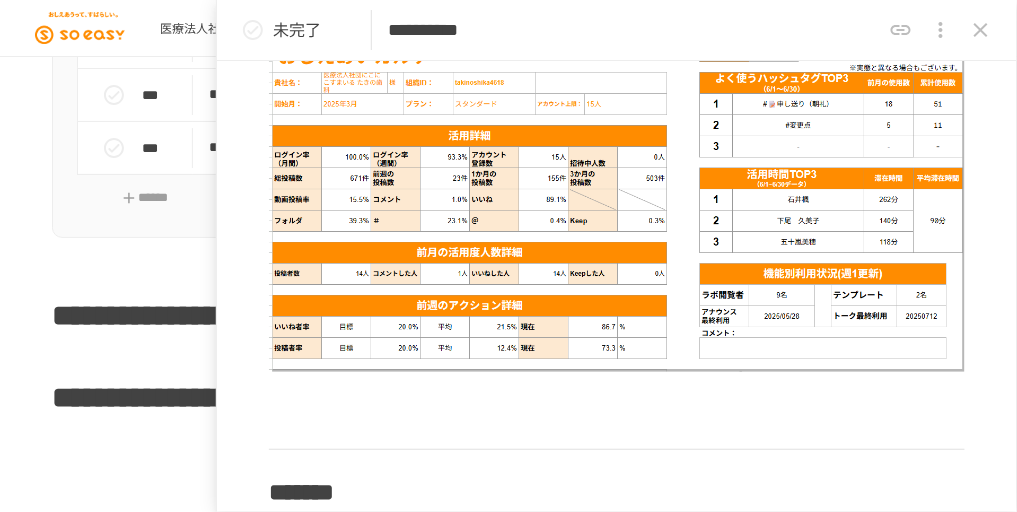 scroll, scrollTop: 2642, scrollLeft: 0, axis: vertical 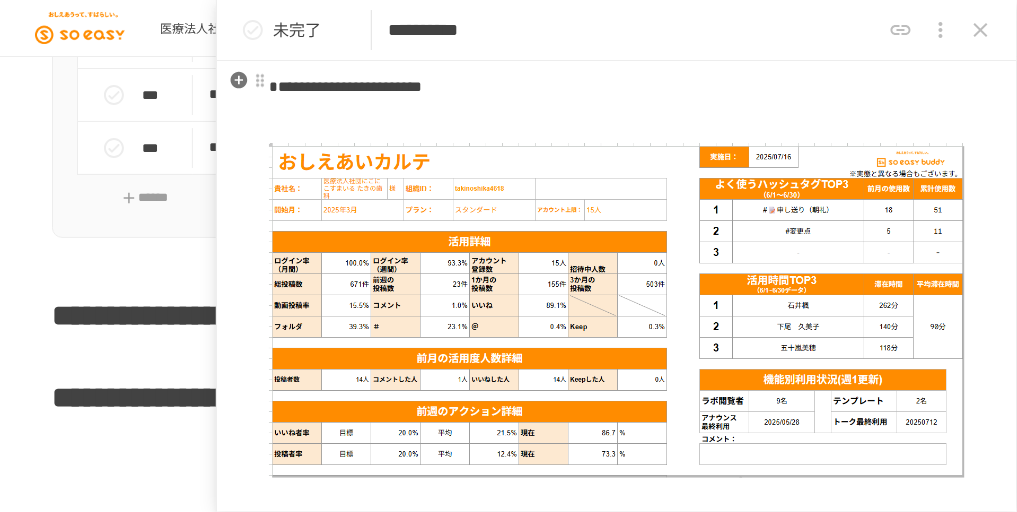 click on "**********" at bounding box center (345, 86) 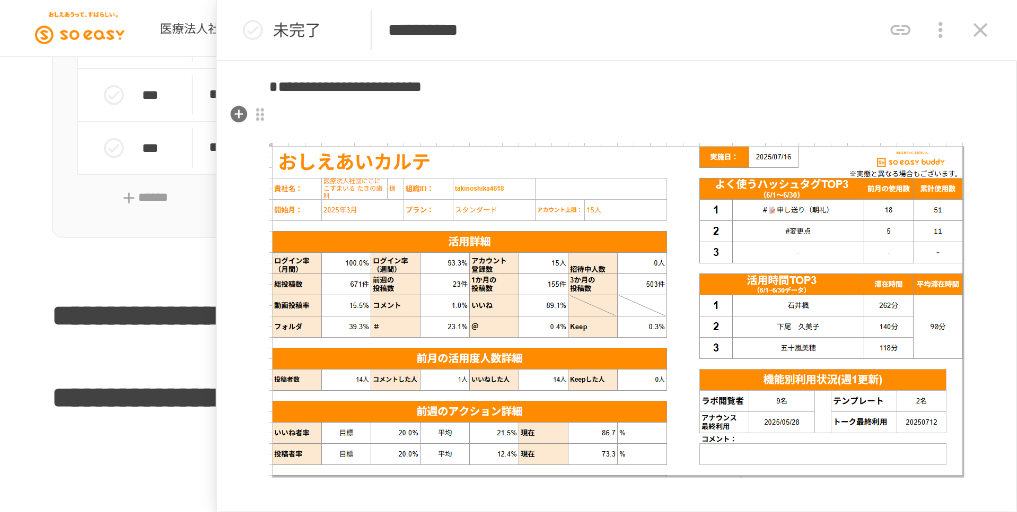 click at bounding box center (617, 121) 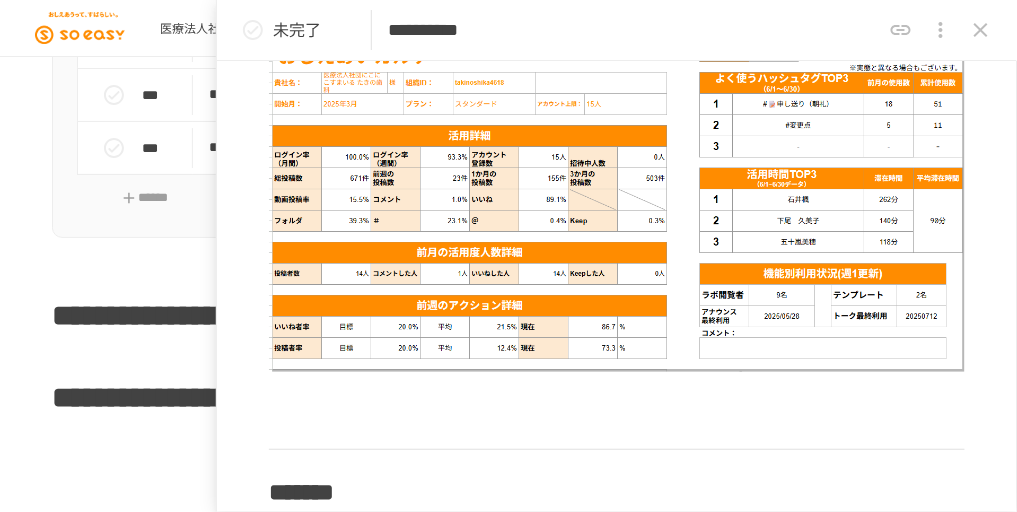 scroll, scrollTop: 2642, scrollLeft: 0, axis: vertical 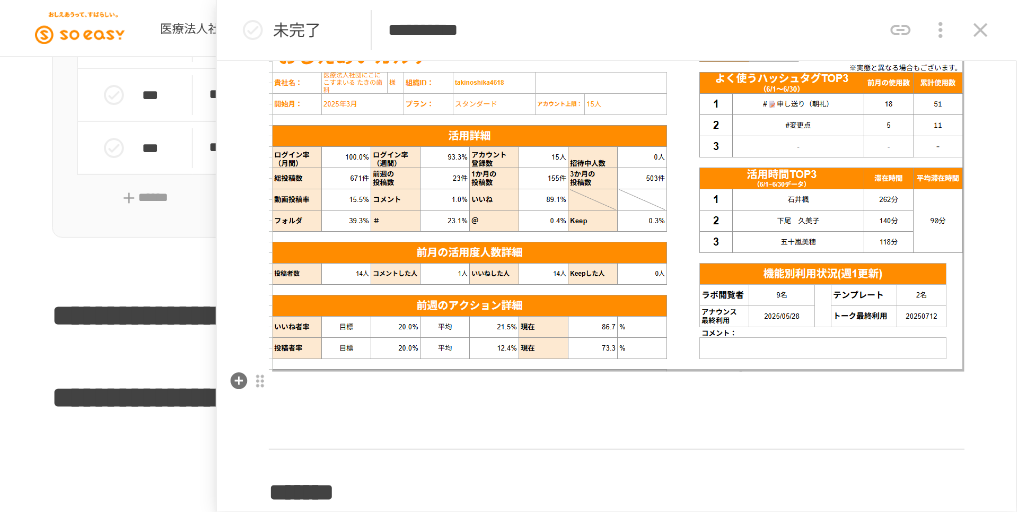 click at bounding box center (617, 394) 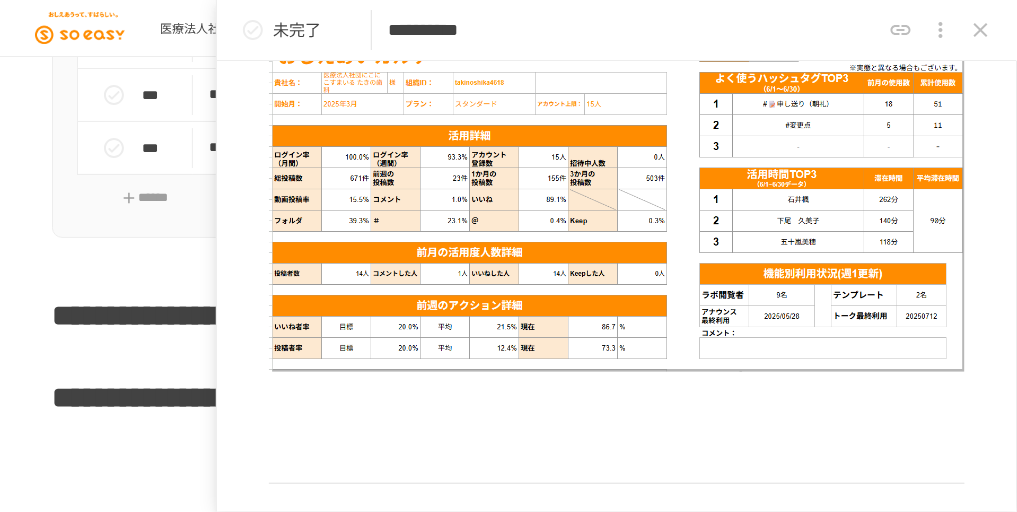 type 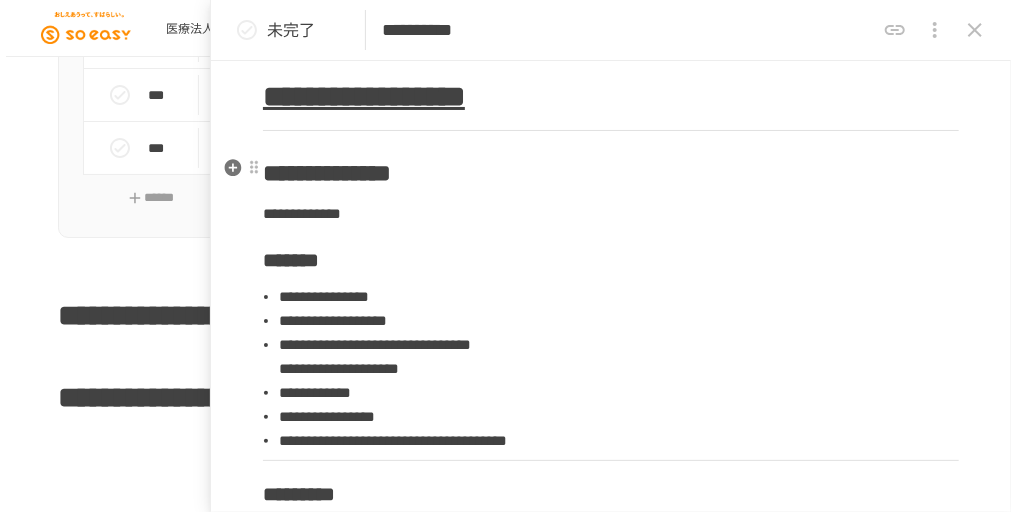 scroll, scrollTop: 1148, scrollLeft: 0, axis: vertical 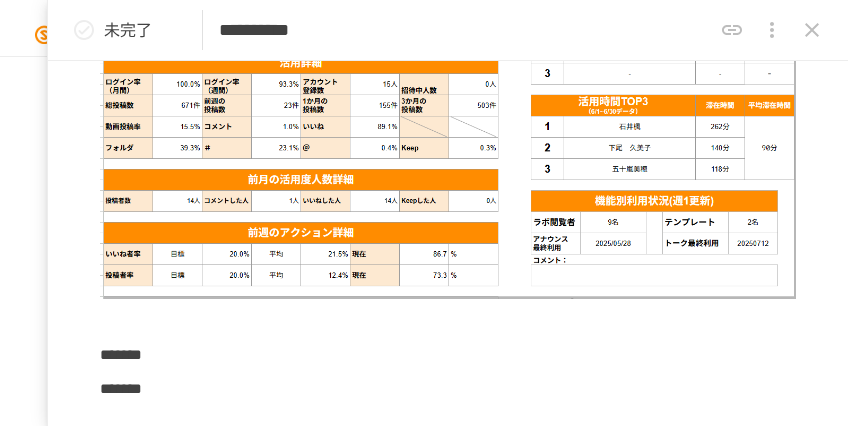 drag, startPoint x: 765, startPoint y: 216, endPoint x: 720, endPoint y: 215, distance: 45.01111 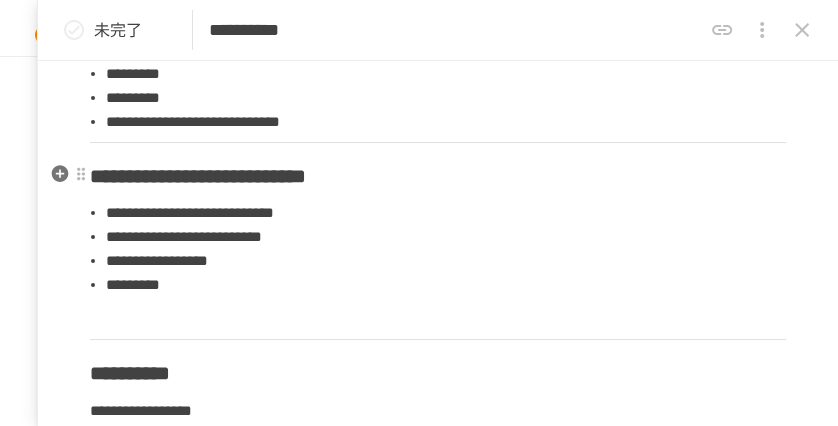 scroll, scrollTop: 1576, scrollLeft: 0, axis: vertical 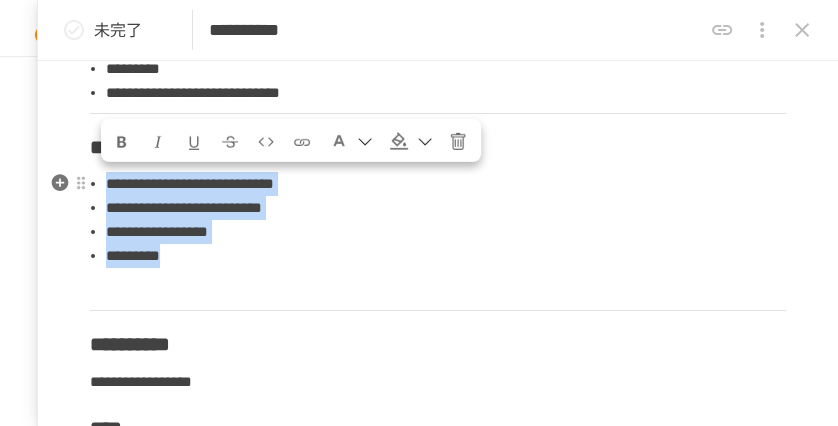 drag, startPoint x: 267, startPoint y: 258, endPoint x: 96, endPoint y: 176, distance: 189.64441 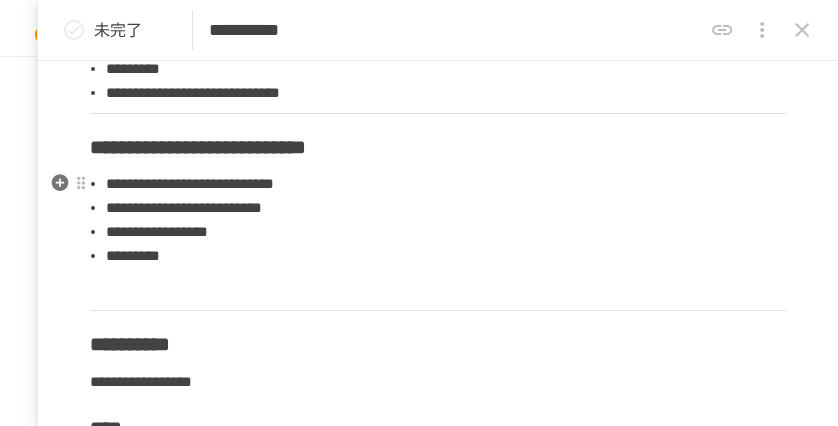 click on "*********" at bounding box center (446, 256) 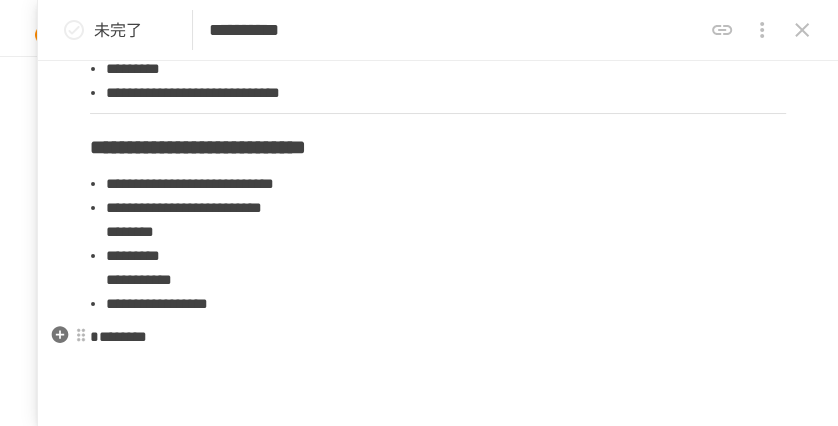 click on "********" at bounding box center [438, 337] 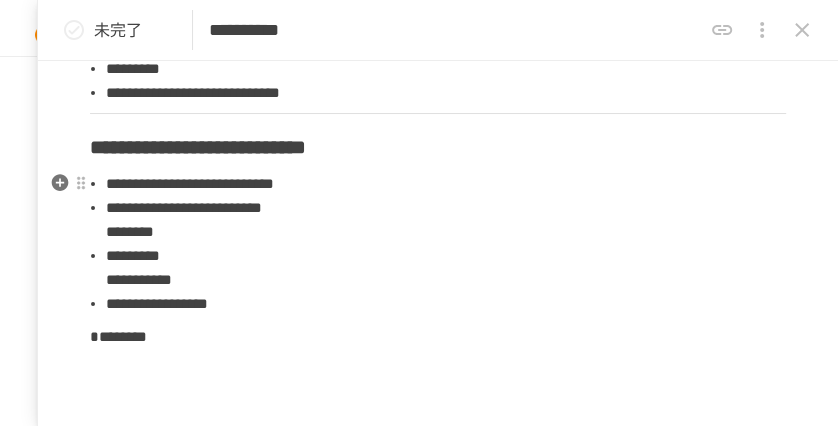 click on "**********" at bounding box center [446, 220] 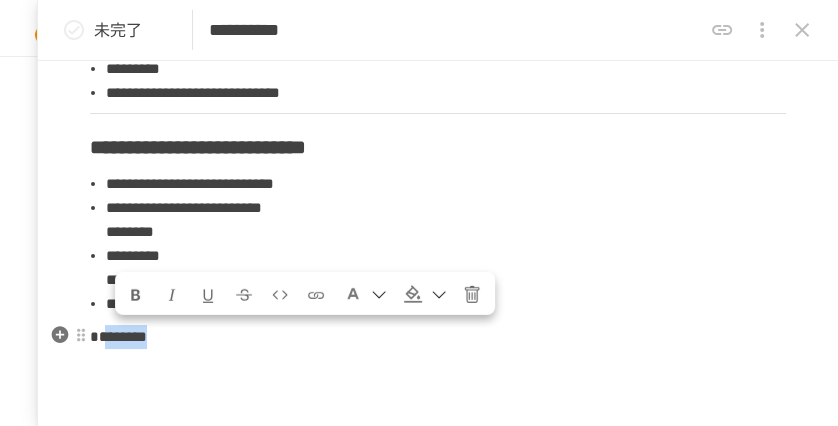 drag, startPoint x: 266, startPoint y: 341, endPoint x: 140, endPoint y: 319, distance: 127.90621 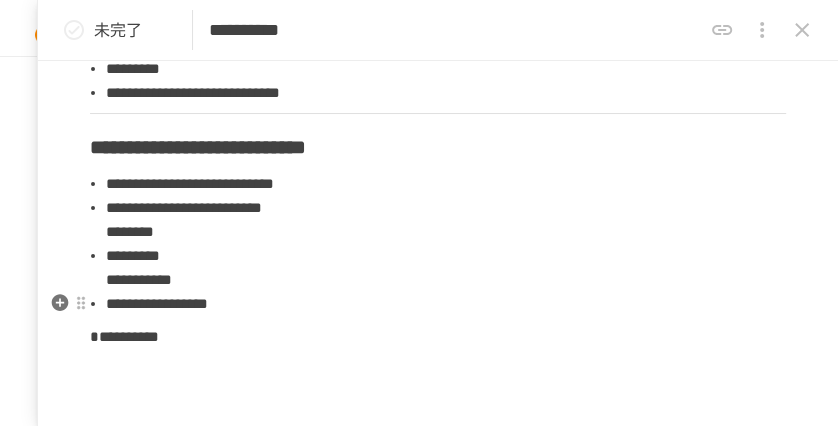 click on "**********" at bounding box center [446, 304] 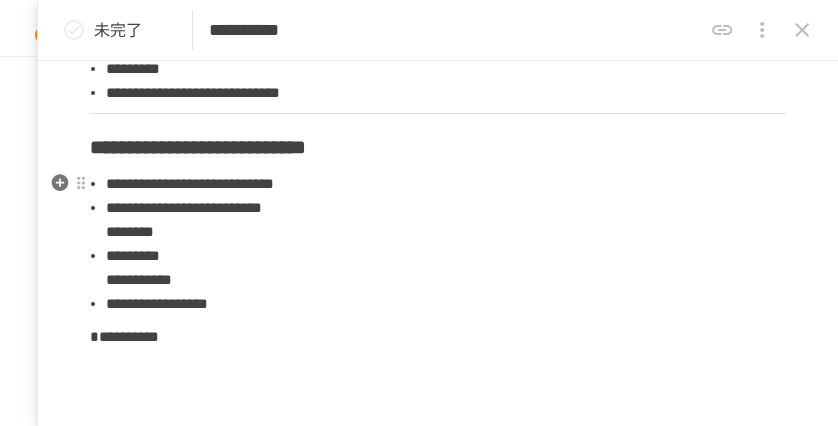 click on "**********" at bounding box center (184, 207) 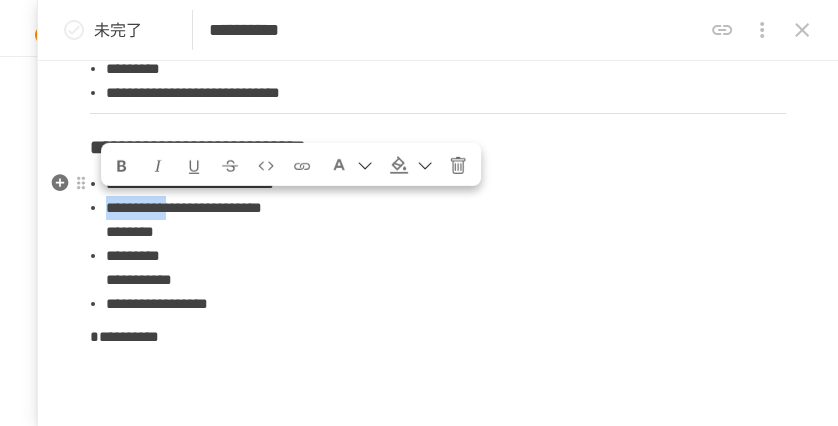 click on "**********" at bounding box center [184, 207] 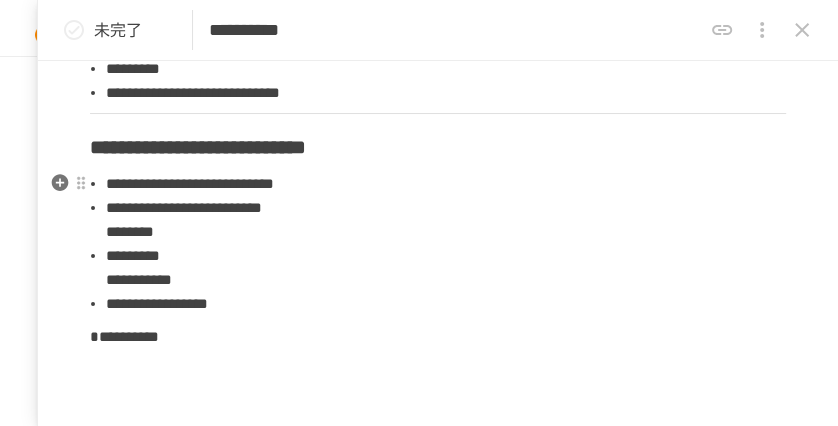 click on "**********" at bounding box center [446, 220] 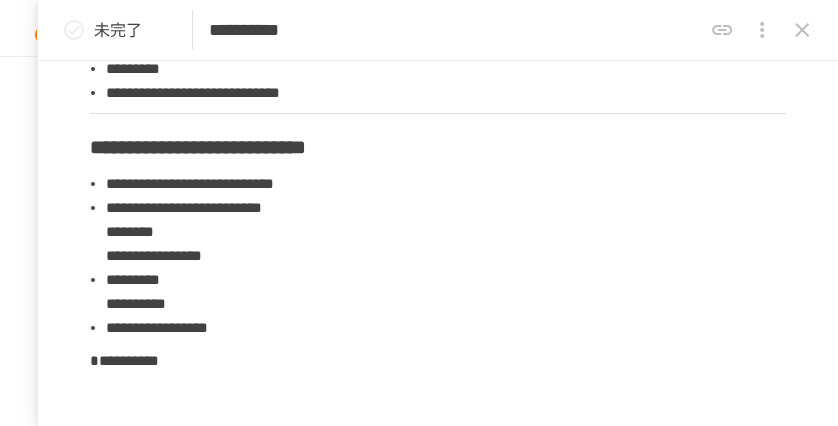 scroll, scrollTop: 1588, scrollLeft: 0, axis: vertical 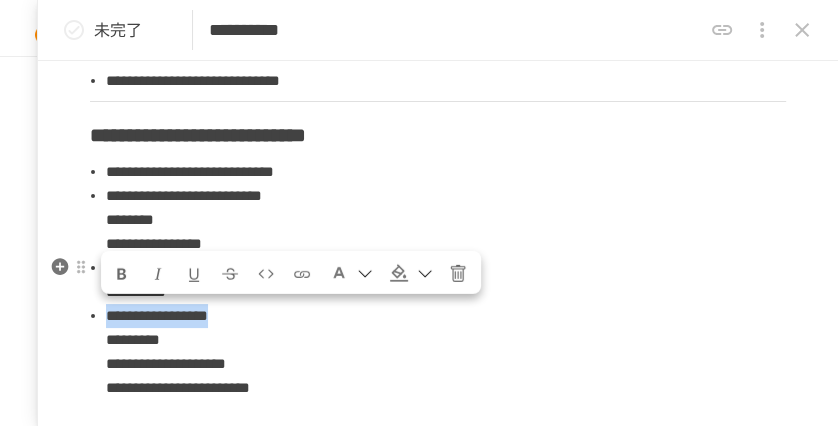 drag, startPoint x: 375, startPoint y: 314, endPoint x: 340, endPoint y: 295, distance: 39.824615 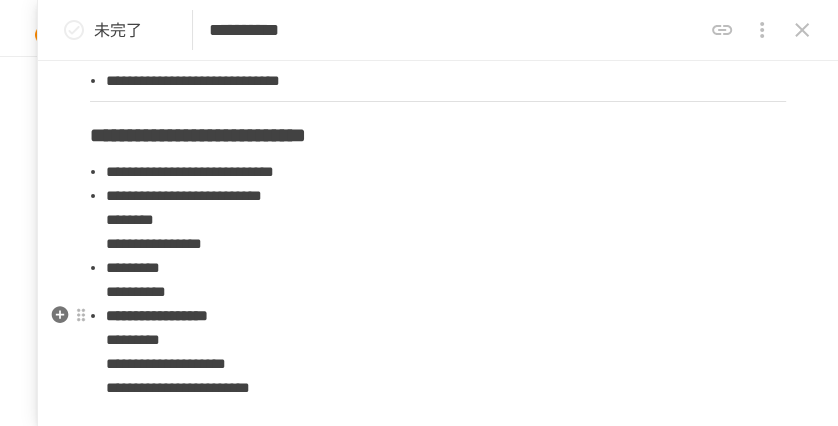 click on "**********" at bounding box center (446, 352) 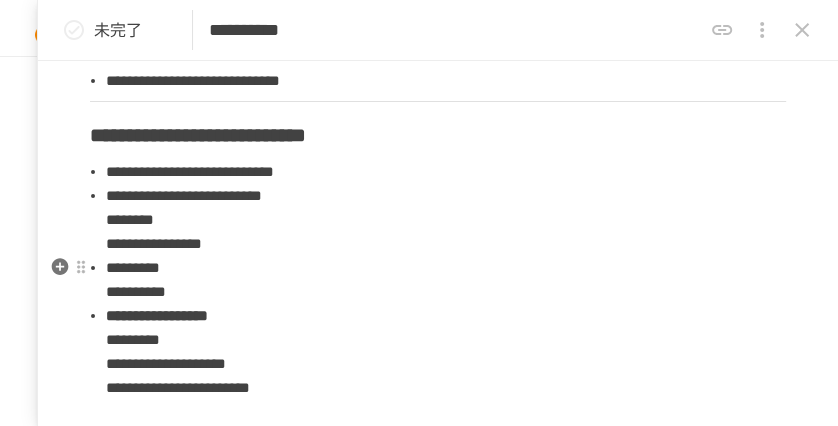 scroll, scrollTop: 1676, scrollLeft: 0, axis: vertical 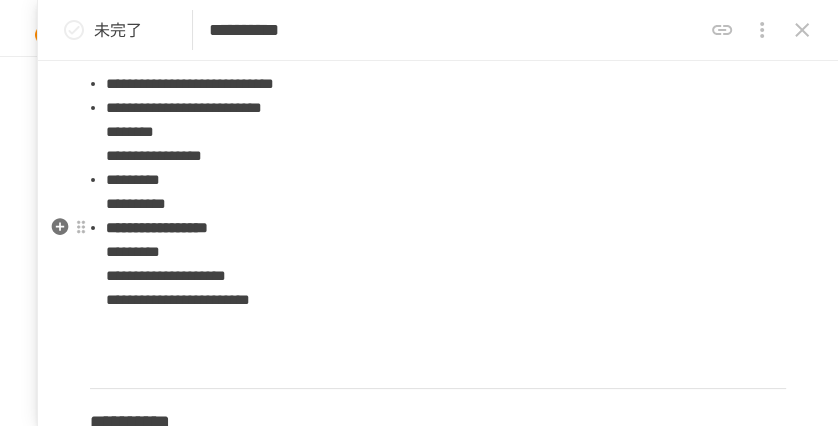 click on "**********" at bounding box center (446, 264) 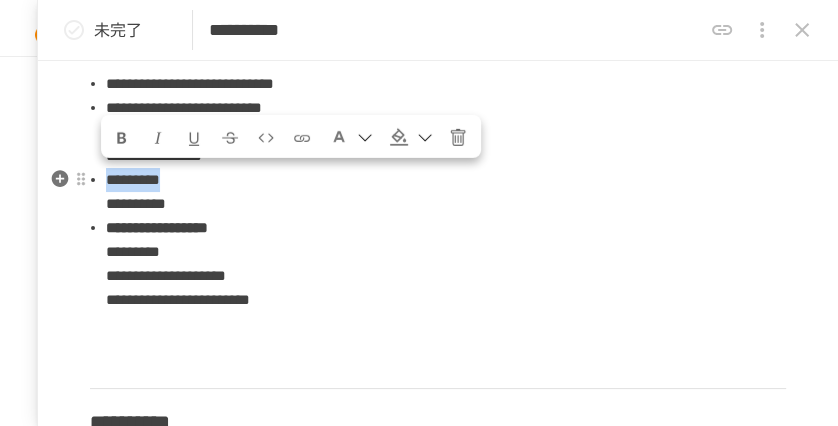 drag, startPoint x: 256, startPoint y: 178, endPoint x: 92, endPoint y: 183, distance: 164.0762 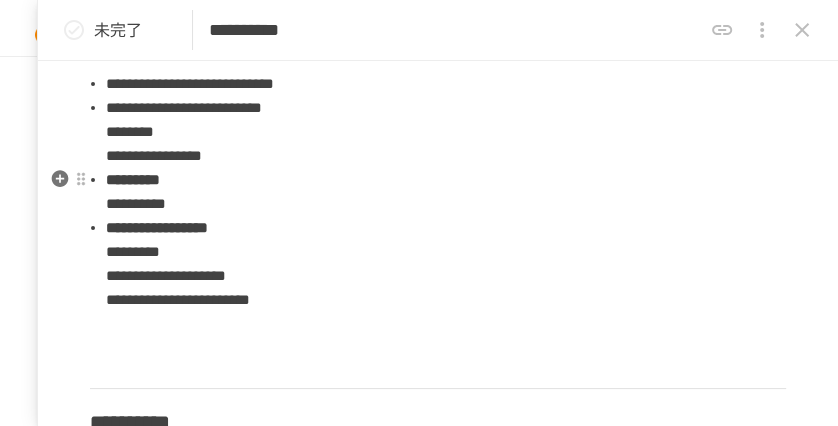 click on "**********" at bounding box center [446, 192] 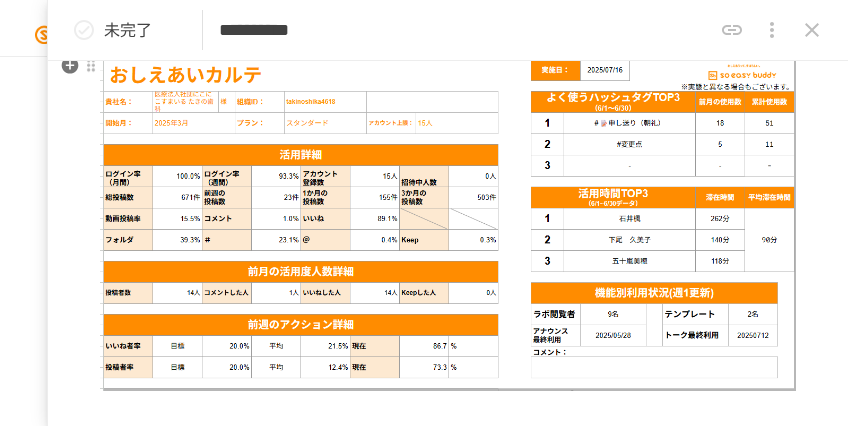 scroll, scrollTop: 2921, scrollLeft: 0, axis: vertical 